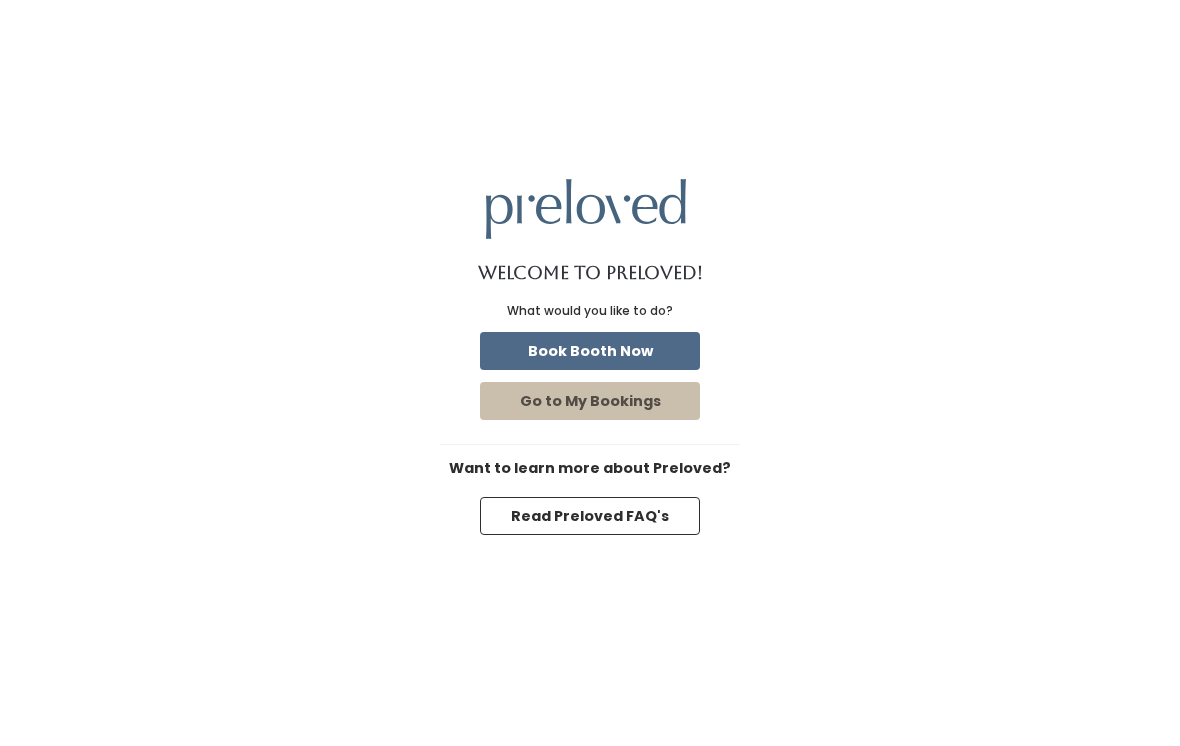 scroll, scrollTop: 0, scrollLeft: 0, axis: both 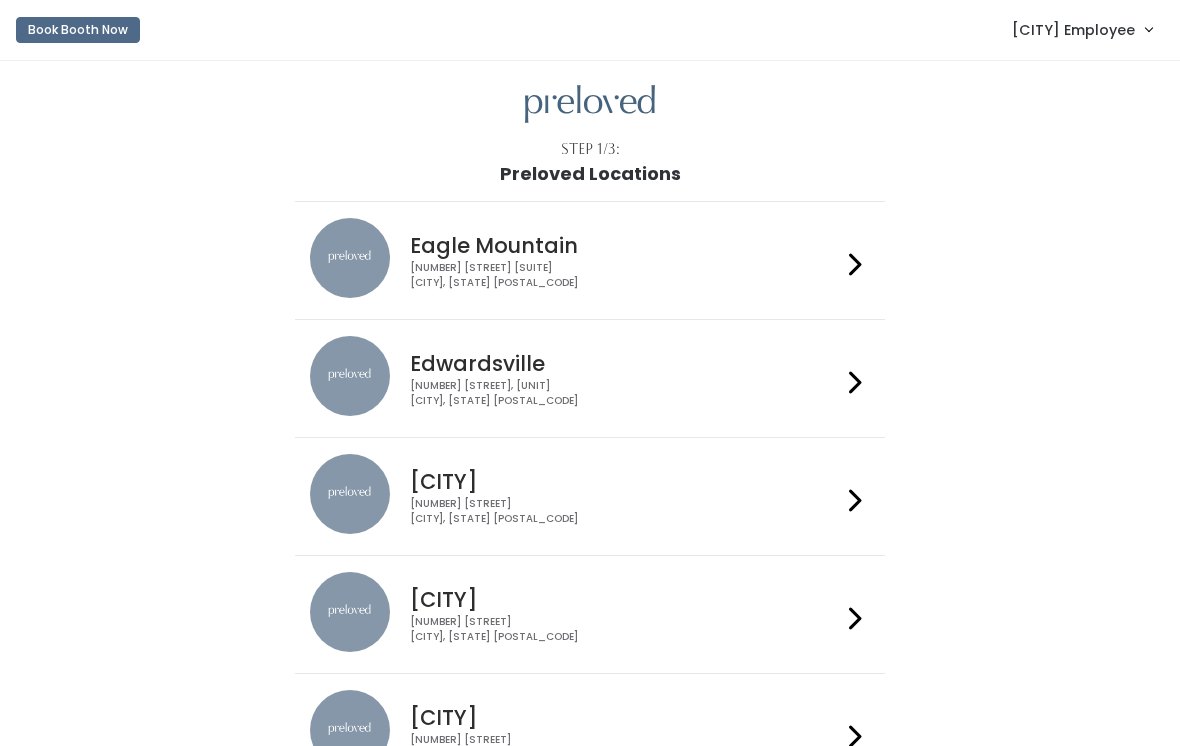 click on "[LAST] Employee" at bounding box center (1073, 30) 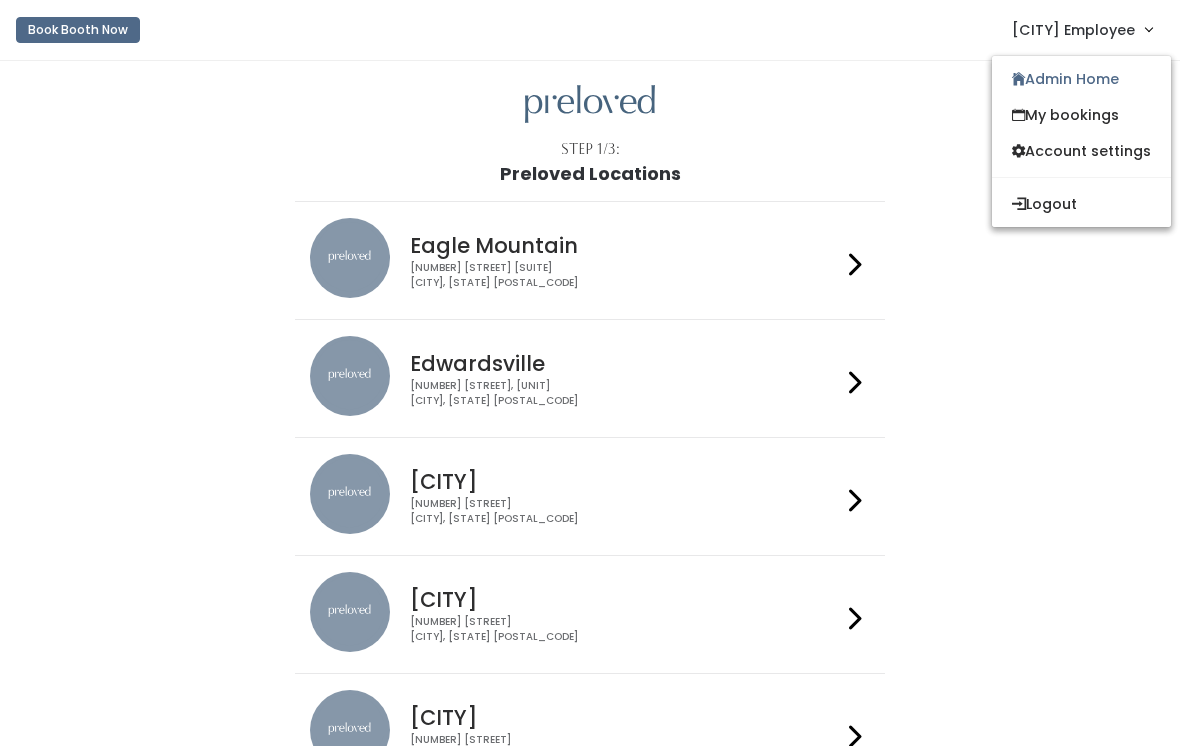 click on "Admin Home" at bounding box center (1081, 79) 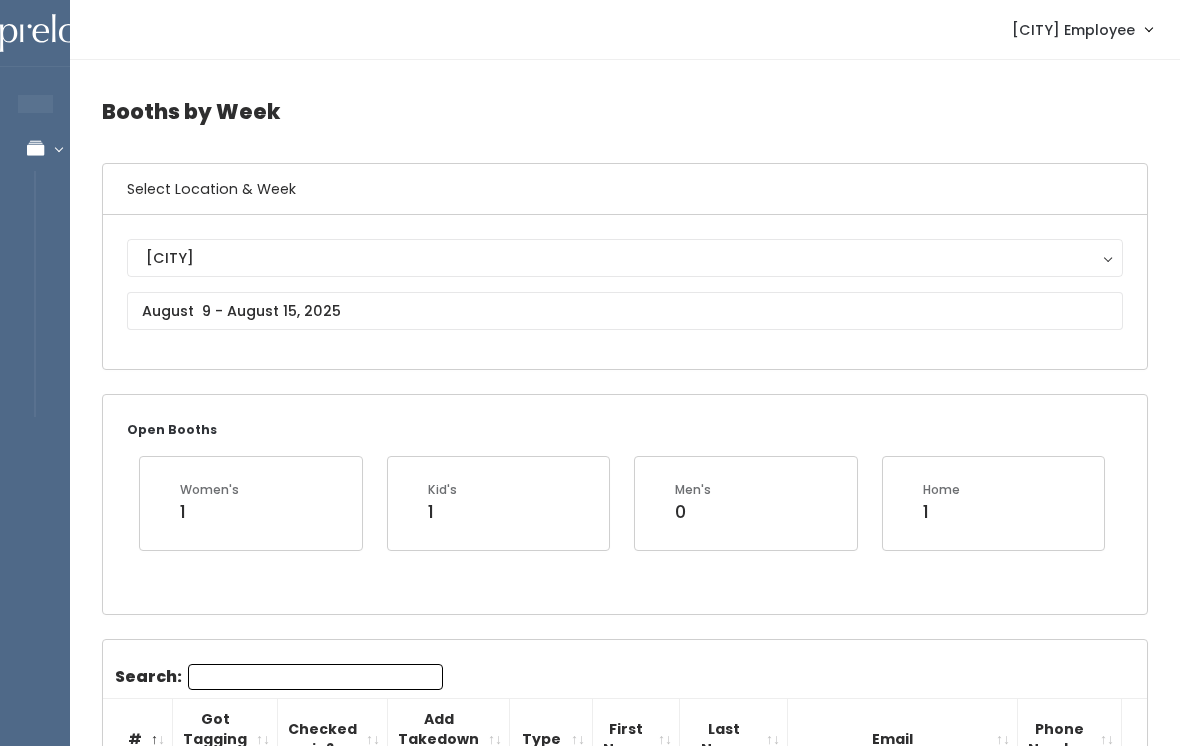scroll, scrollTop: 0, scrollLeft: 0, axis: both 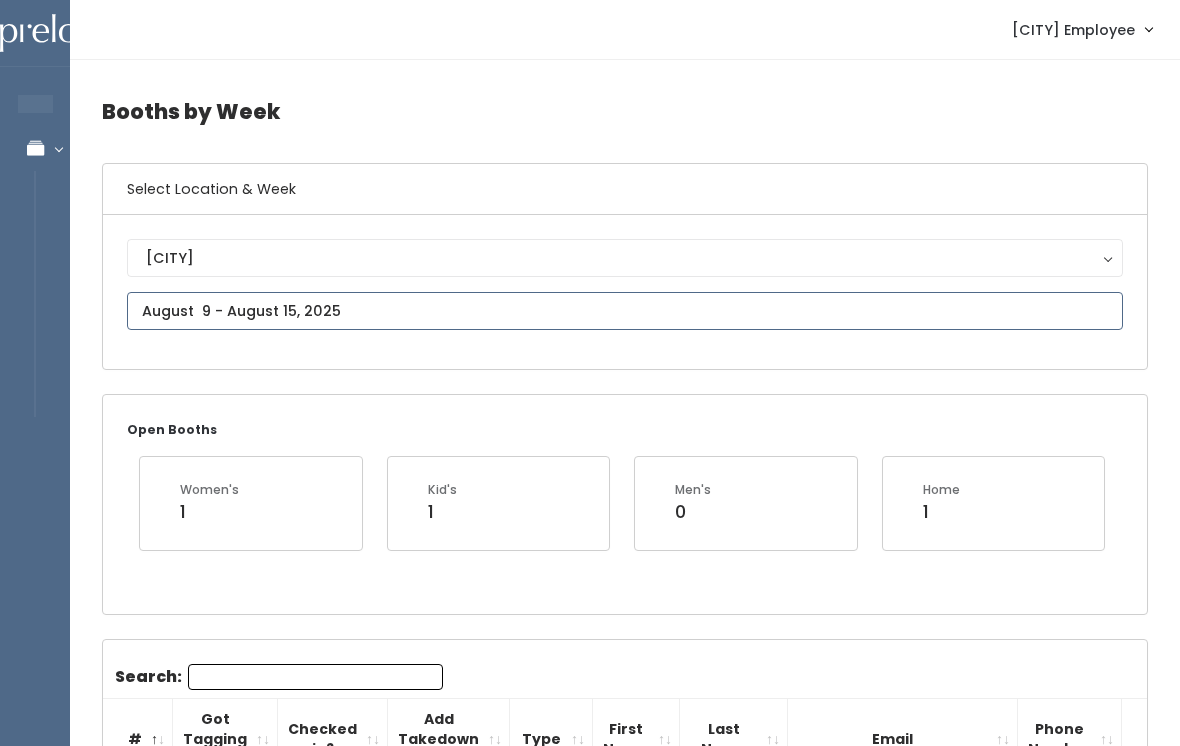 click at bounding box center [625, 311] 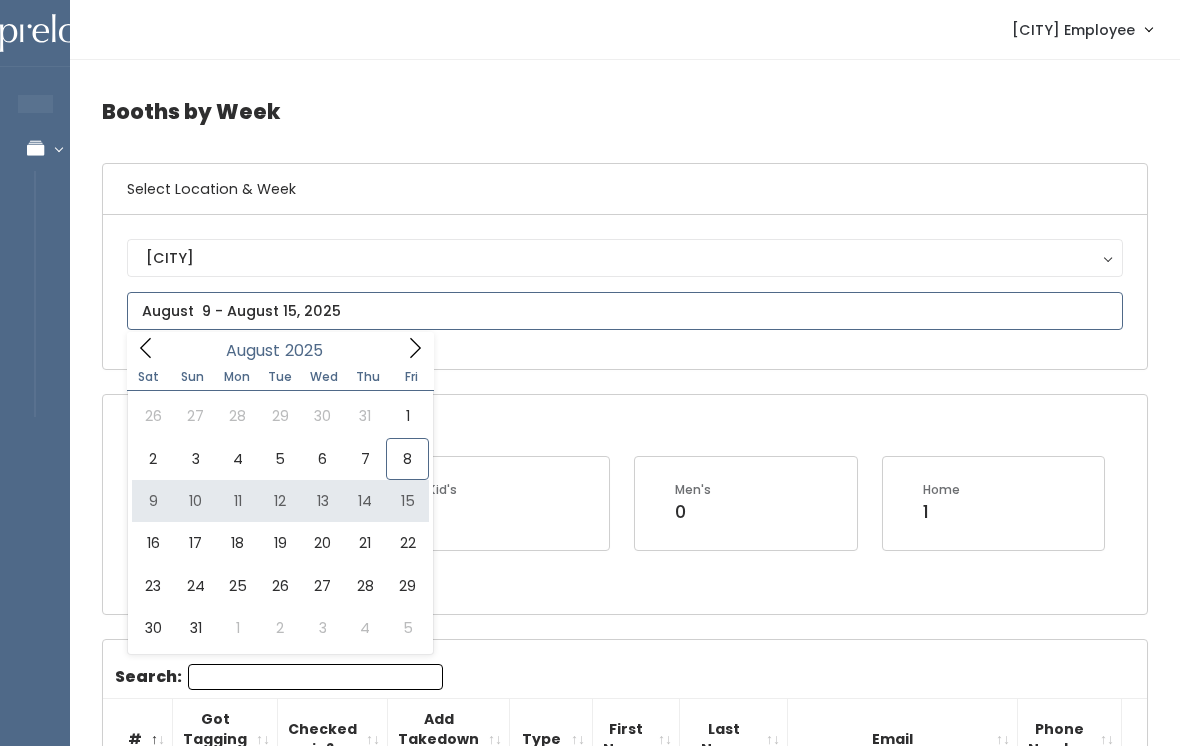 type on "August 9 to August 15" 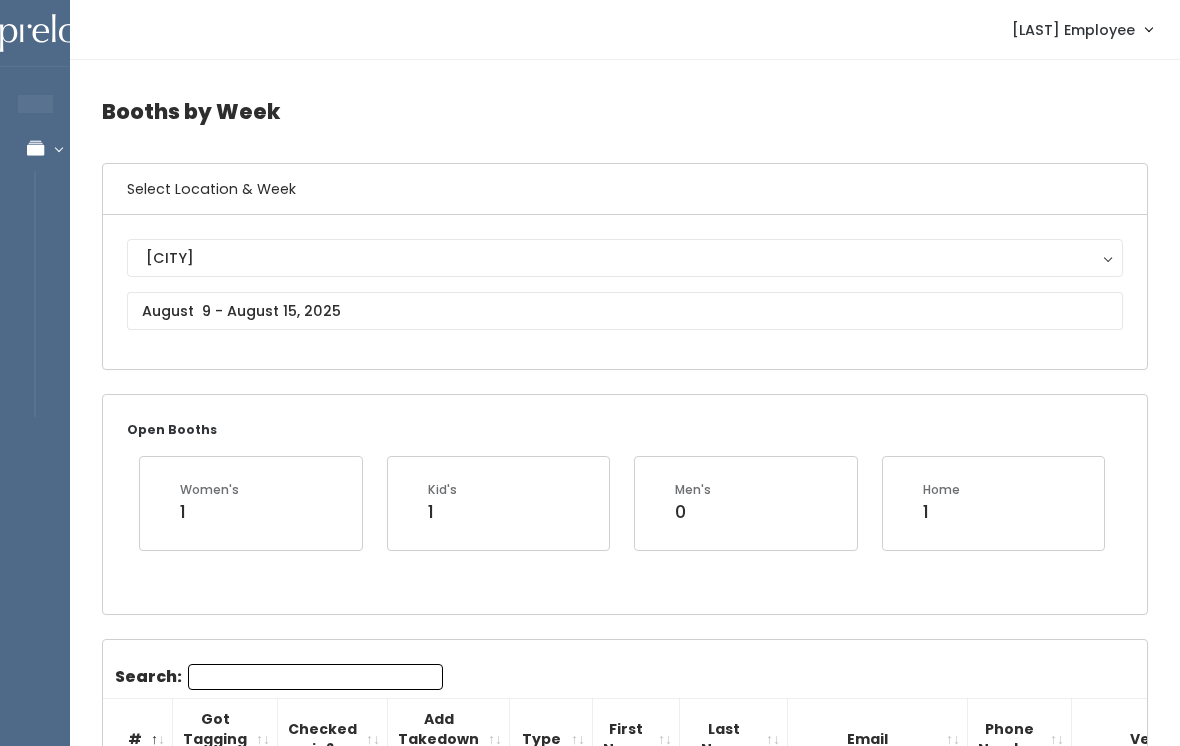 scroll, scrollTop: 0, scrollLeft: 0, axis: both 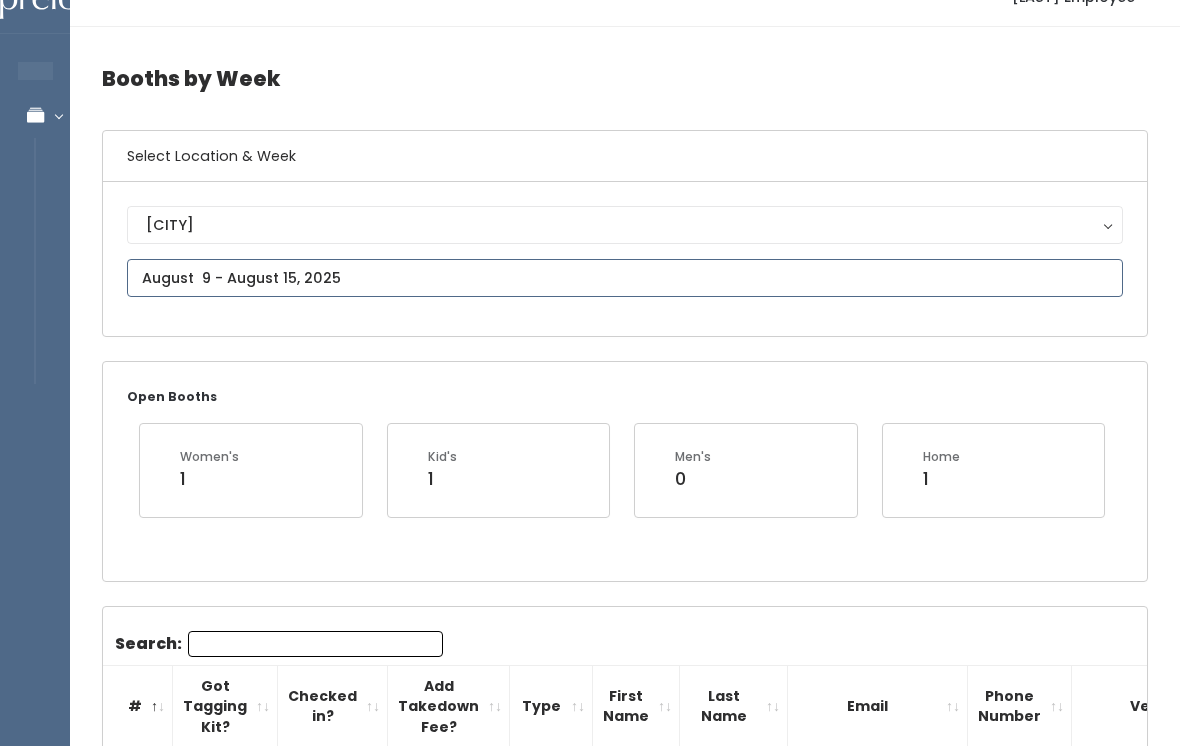 click at bounding box center [625, 279] 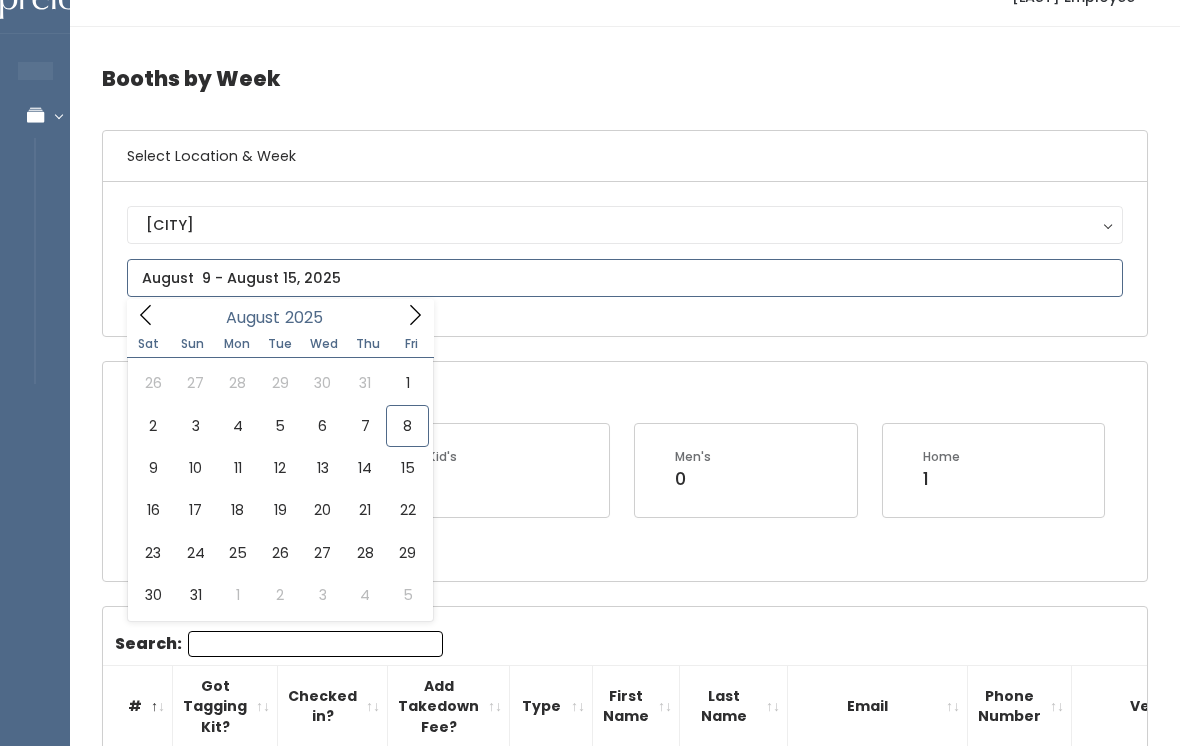 scroll, scrollTop: 33, scrollLeft: 0, axis: vertical 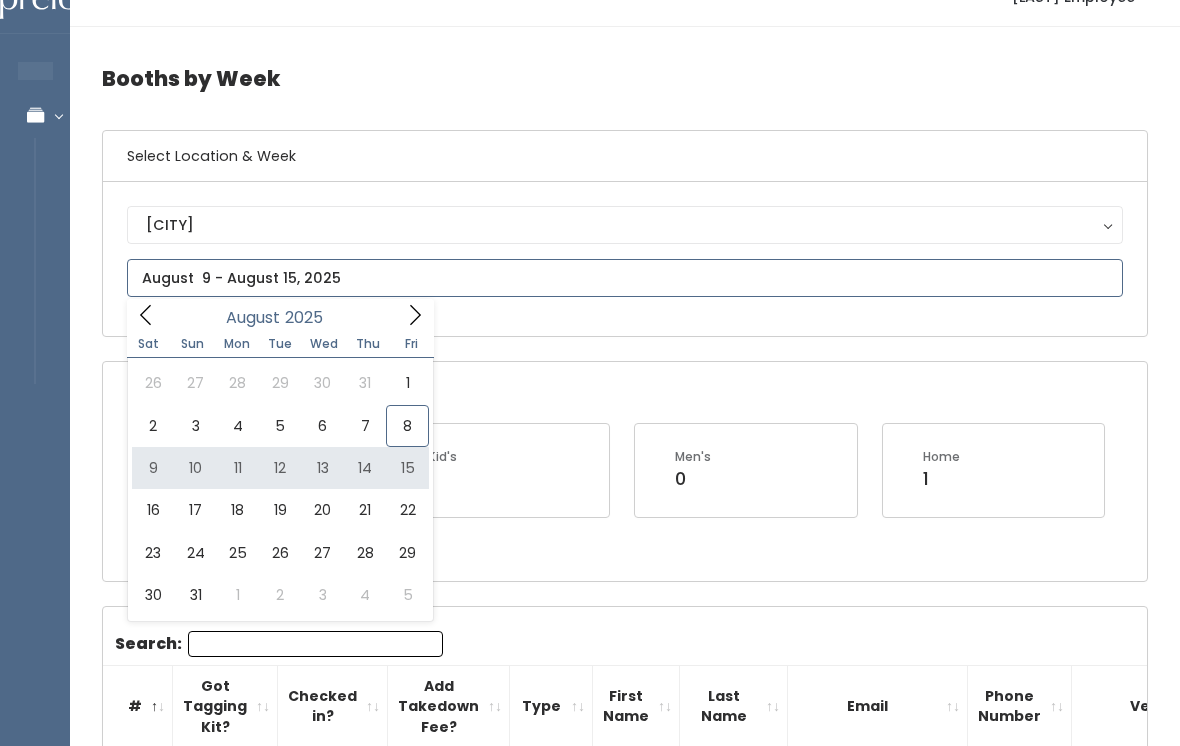 type on "August 9 to August 15" 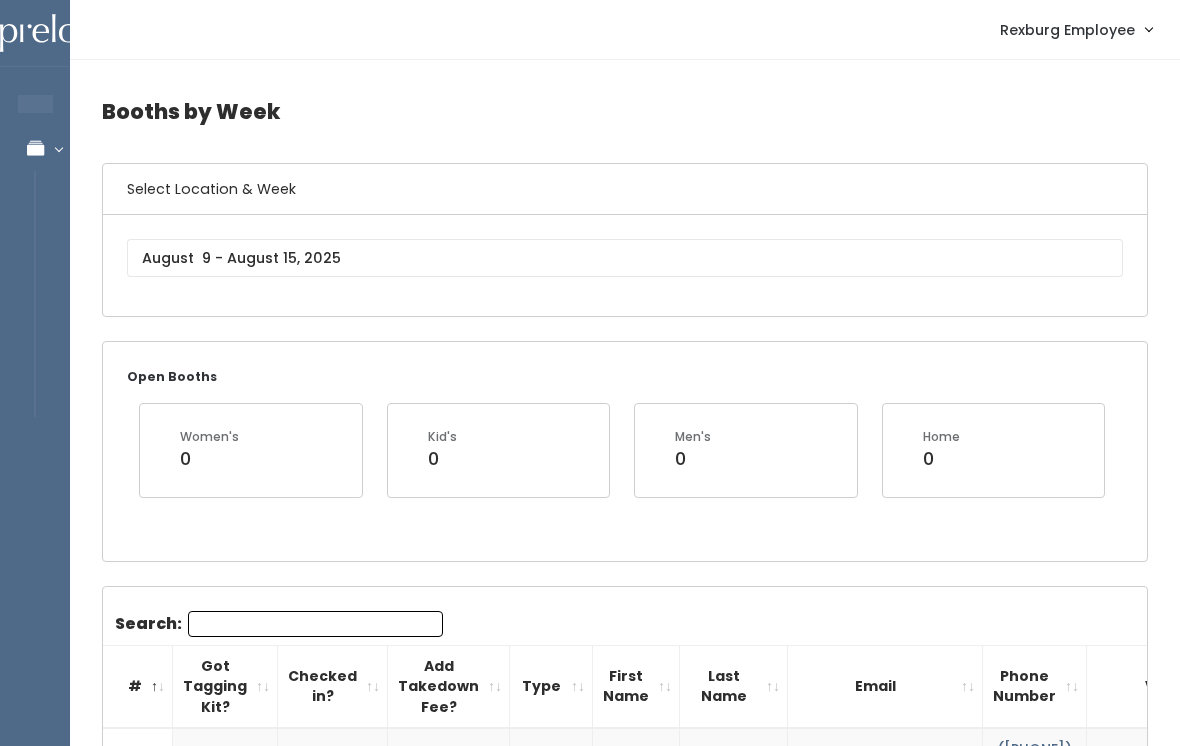 scroll, scrollTop: 0, scrollLeft: 0, axis: both 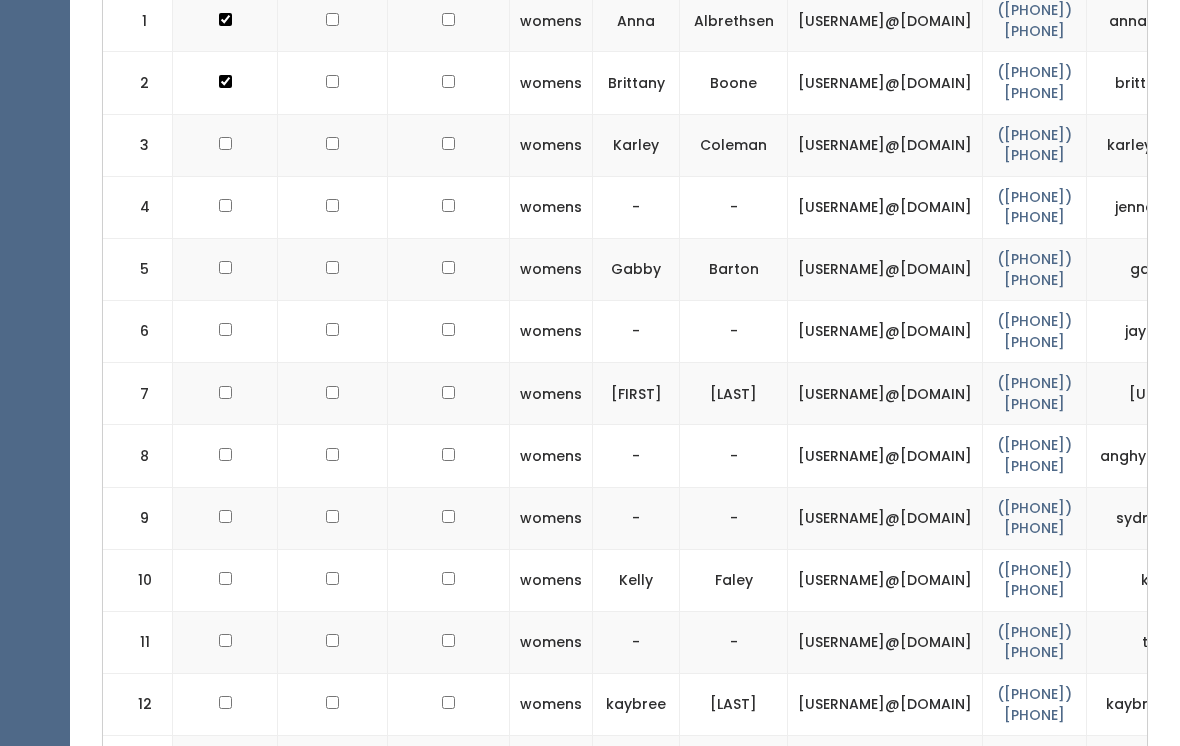 click at bounding box center (225, 269) 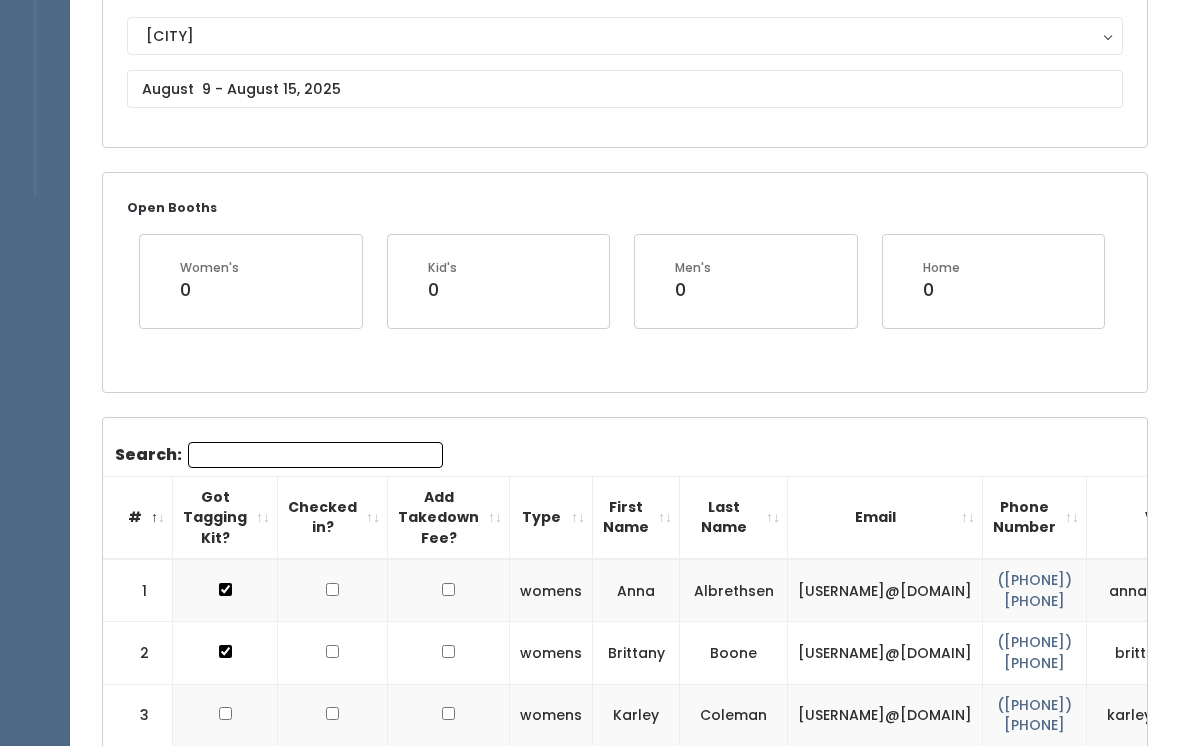 scroll, scrollTop: 0, scrollLeft: 0, axis: both 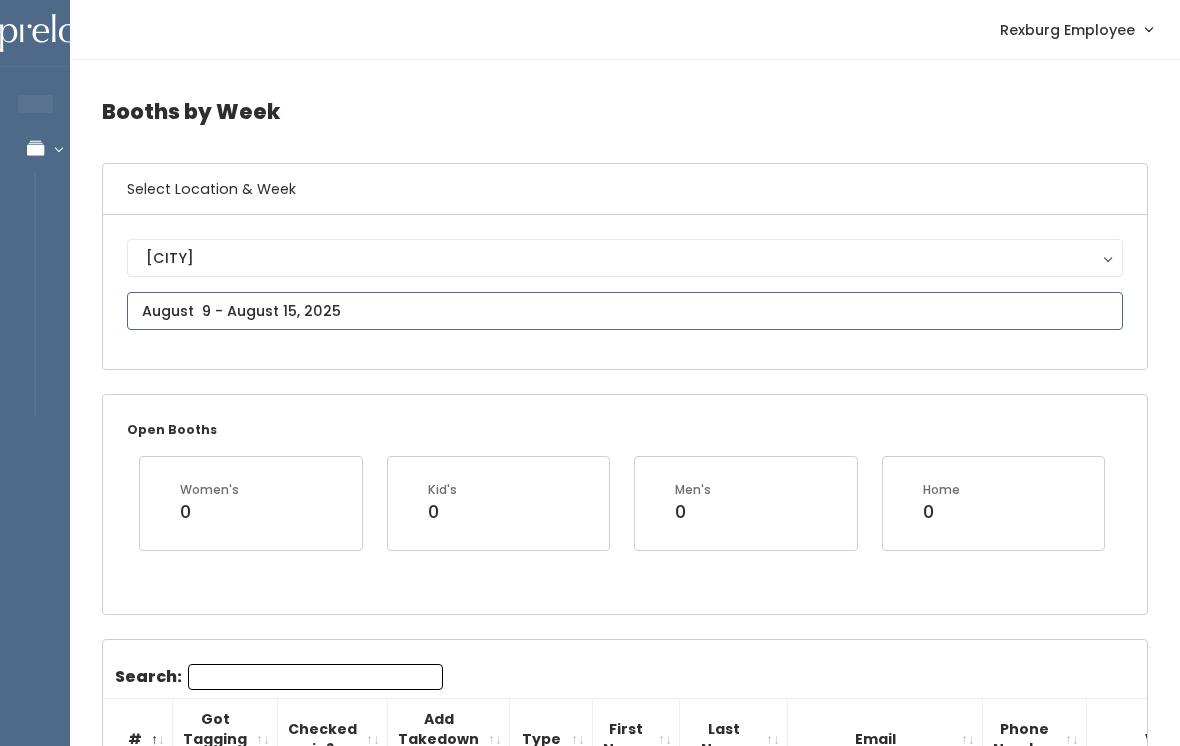 click on "EMPLOYEES
Manage Bookings
Booths by Week
All Bookings
Bookings with Booths
Booth Discounts
Seller Check-in
Rexburg Employee
Admin Home
My bookings
Account settings" at bounding box center (590, 2217) 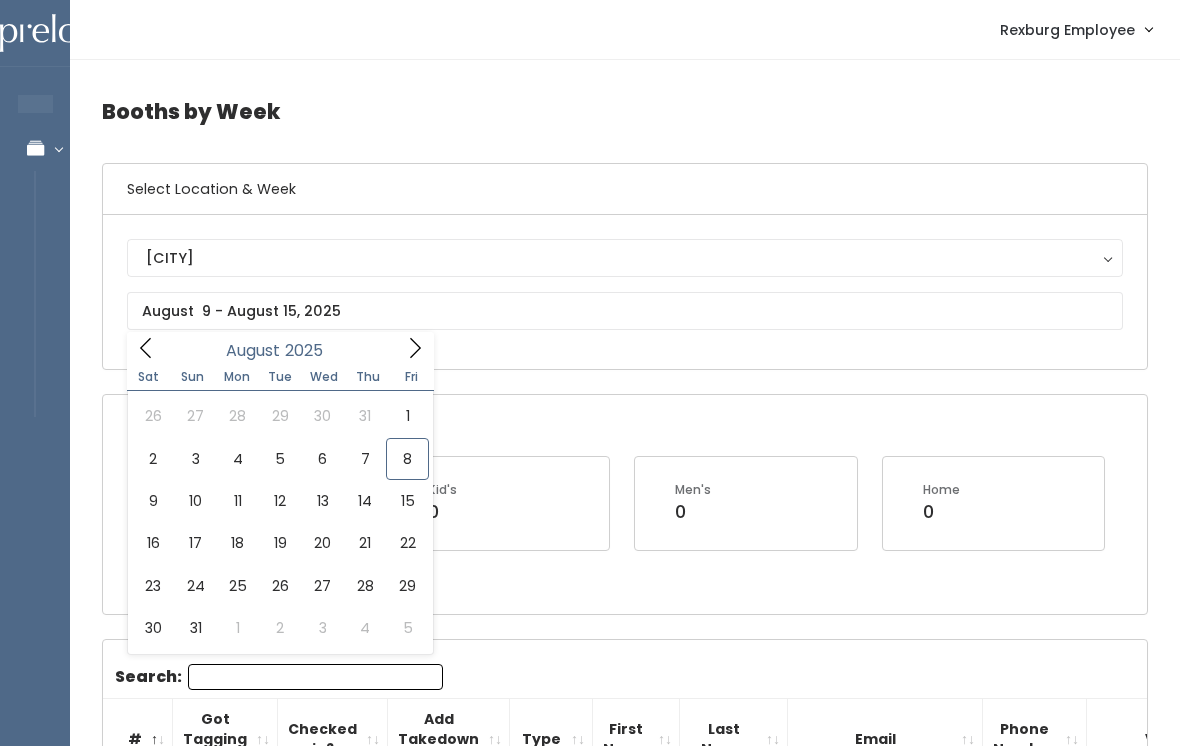 click on "Booths by Week
Select Location & Week
Rexburg
Rexburg
Open Booths
Women's
0
Kid's
0
Men's
0" at bounding box center (625, 2220) 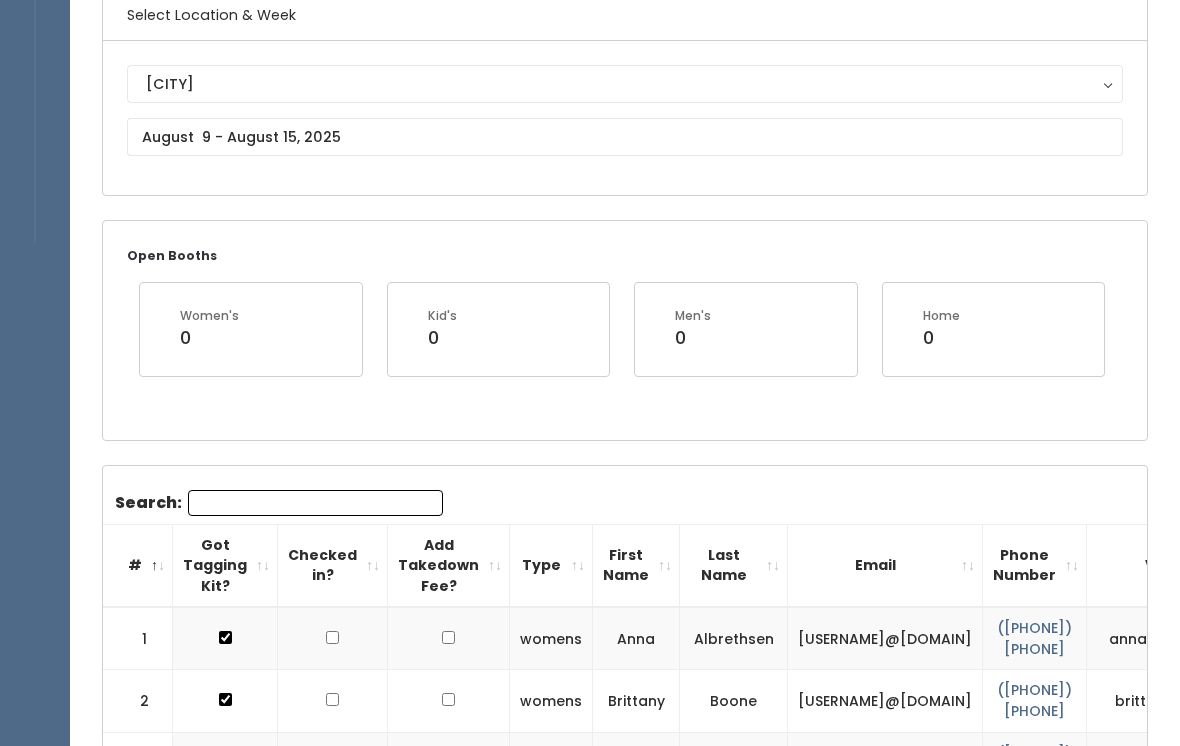 click on "Search:" at bounding box center (315, 504) 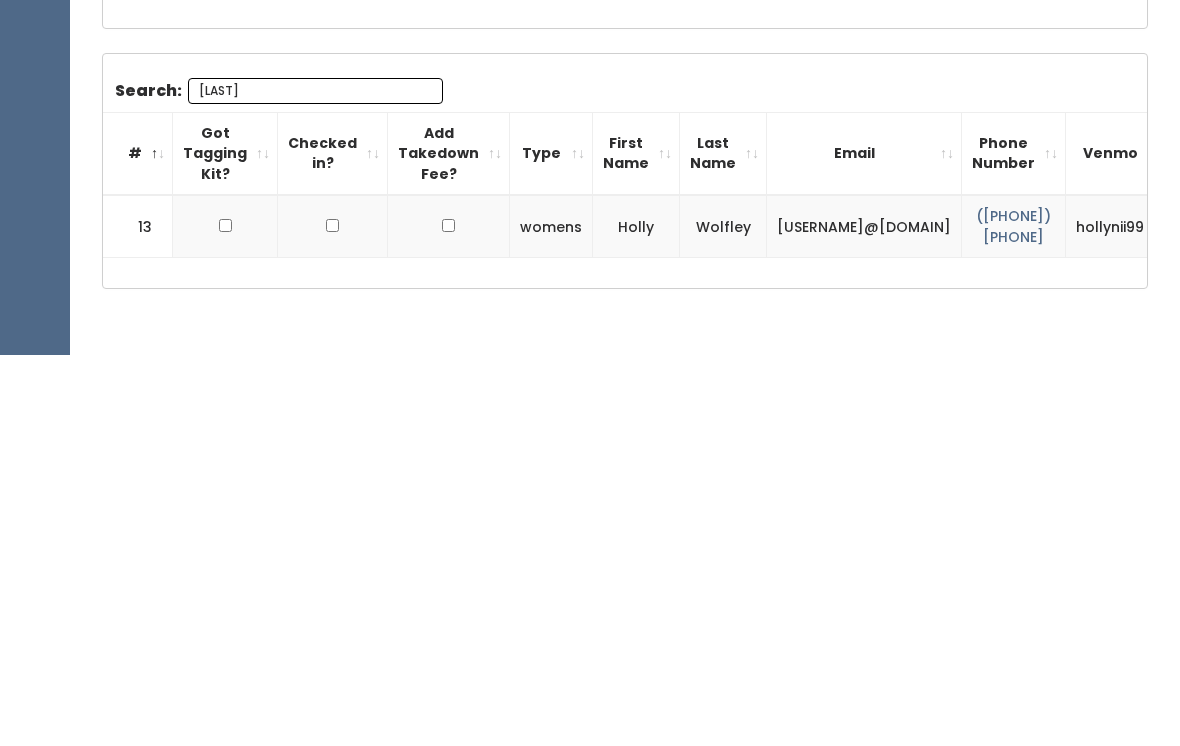 scroll, scrollTop: 199, scrollLeft: 0, axis: vertical 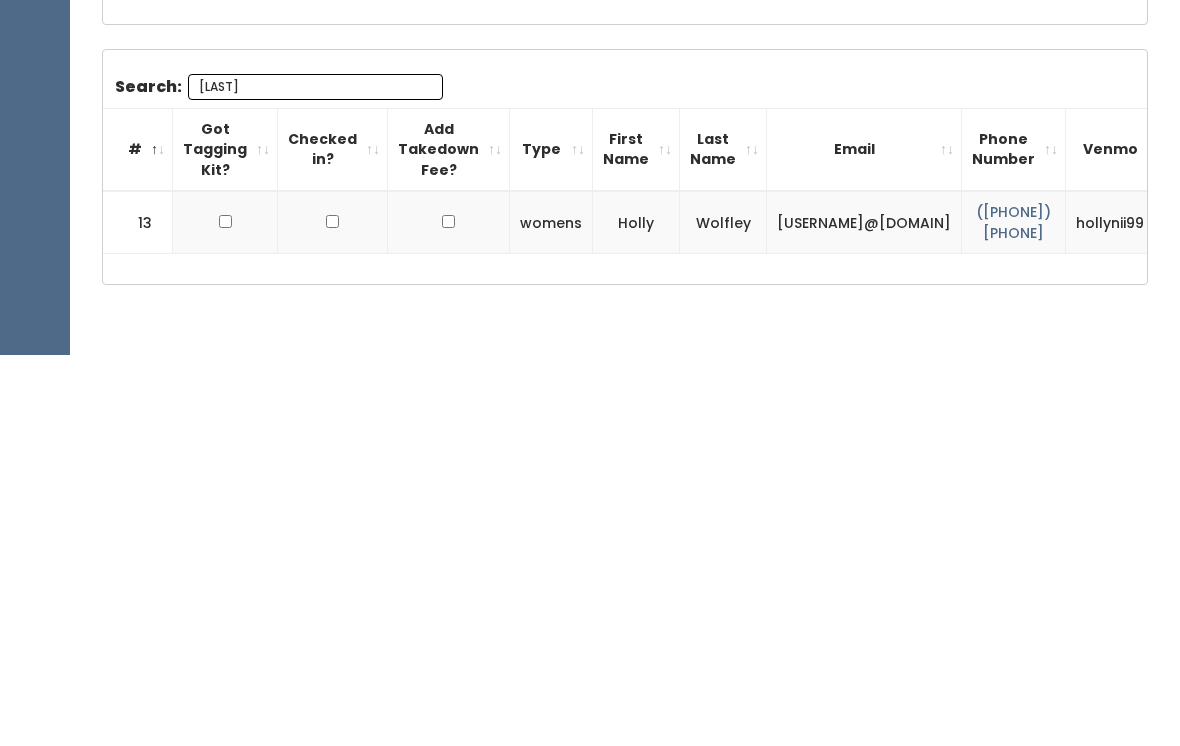 type on "Wolf" 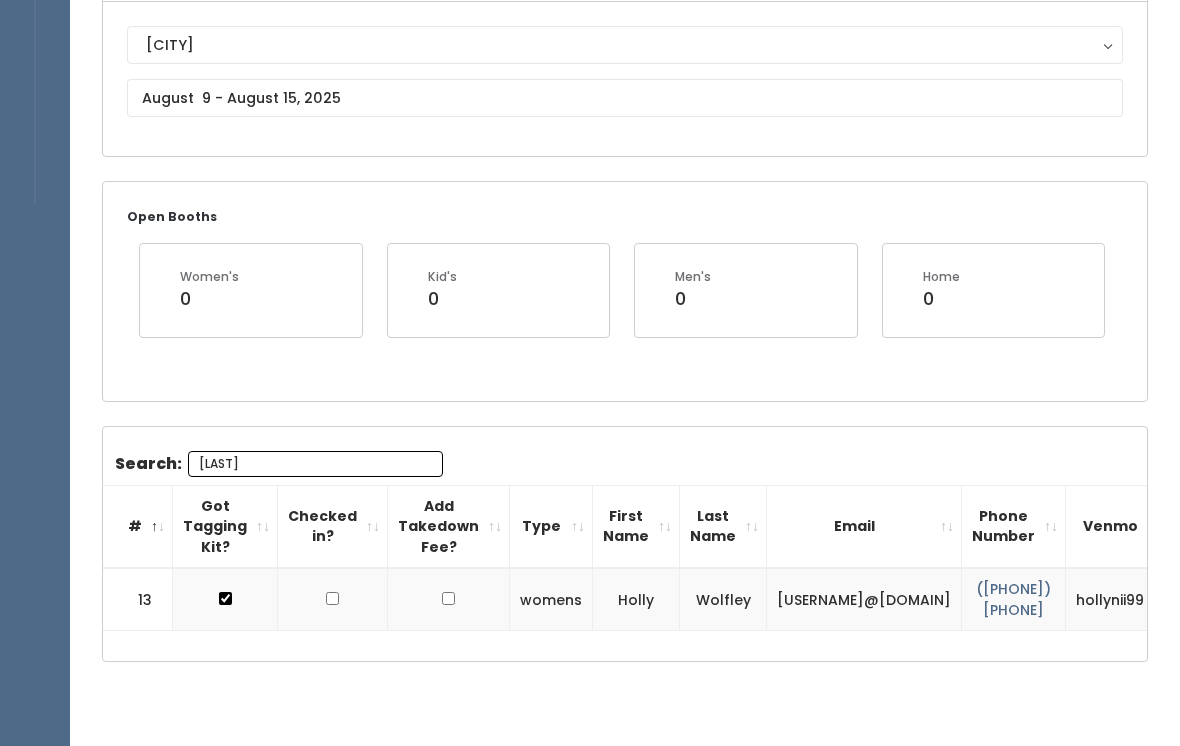 scroll, scrollTop: 244, scrollLeft: 0, axis: vertical 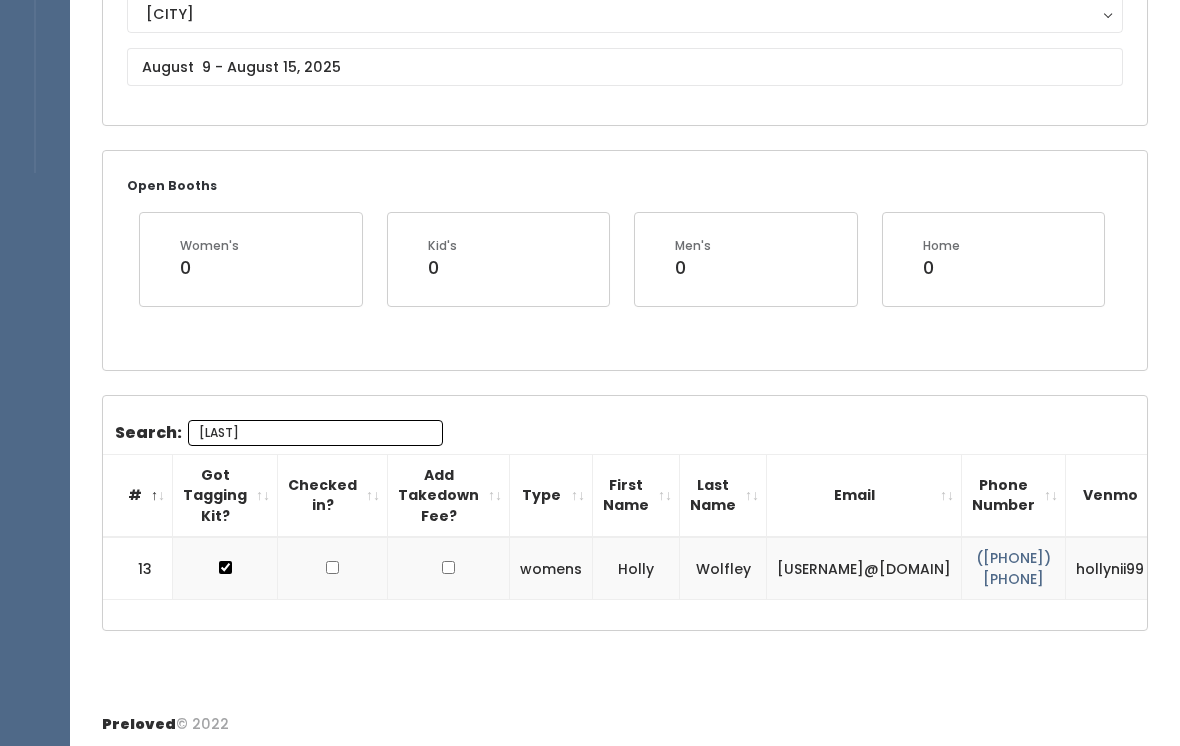 click on "Wolf" at bounding box center (315, 433) 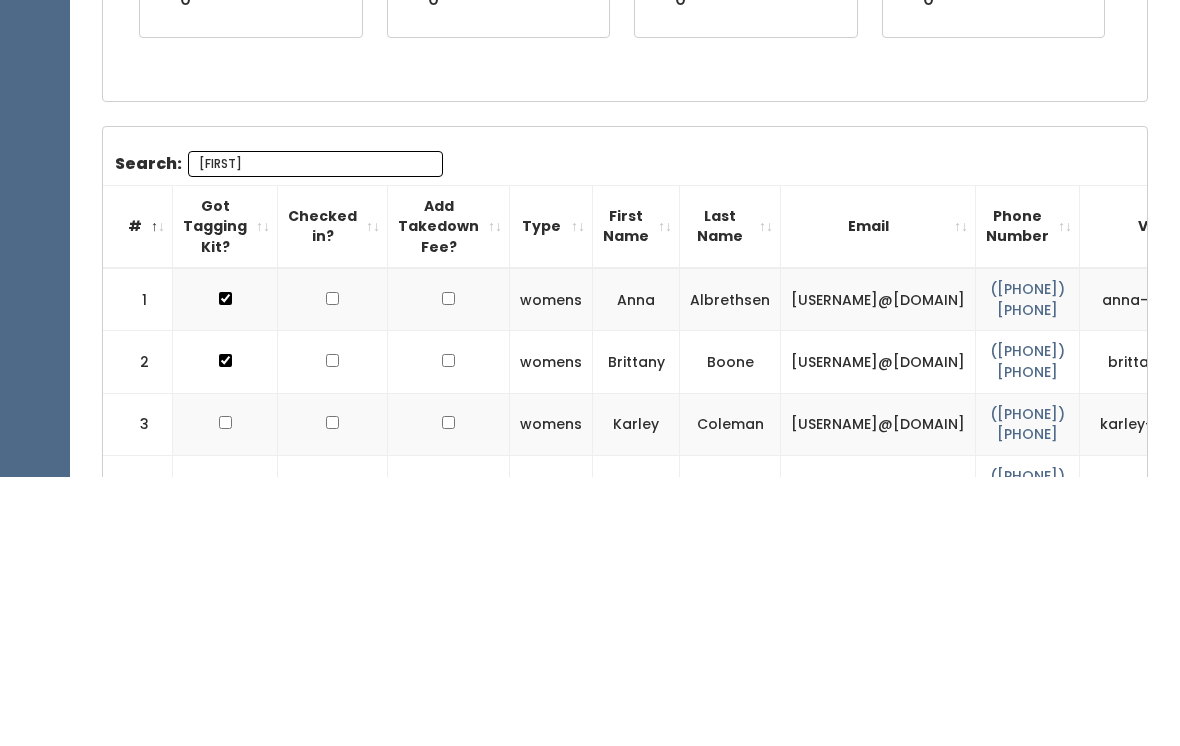 type on "W" 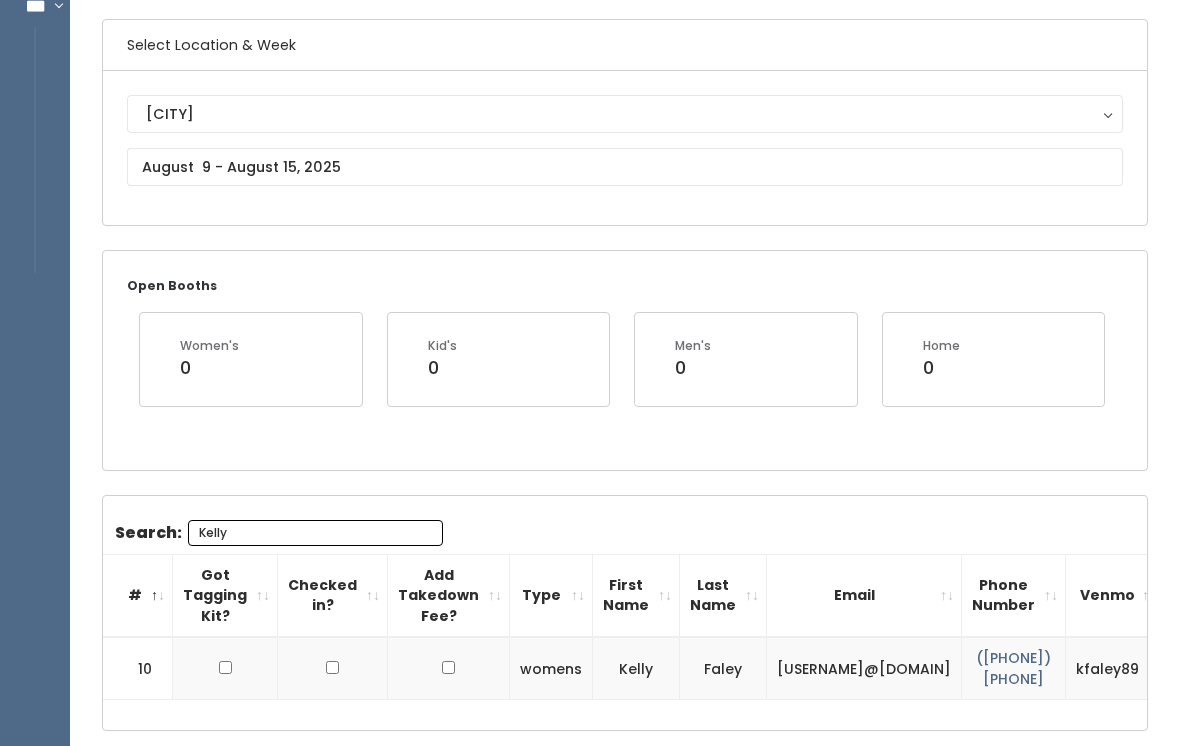 scroll, scrollTop: 145, scrollLeft: 0, axis: vertical 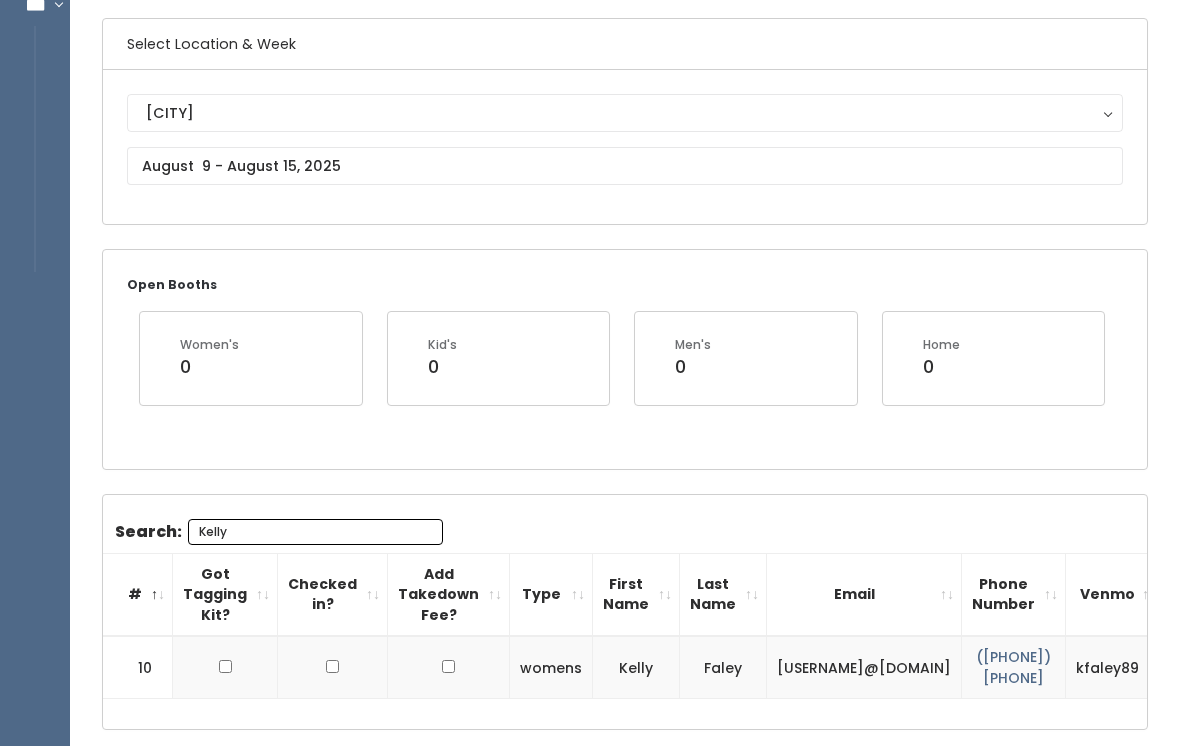 type on "Kelly" 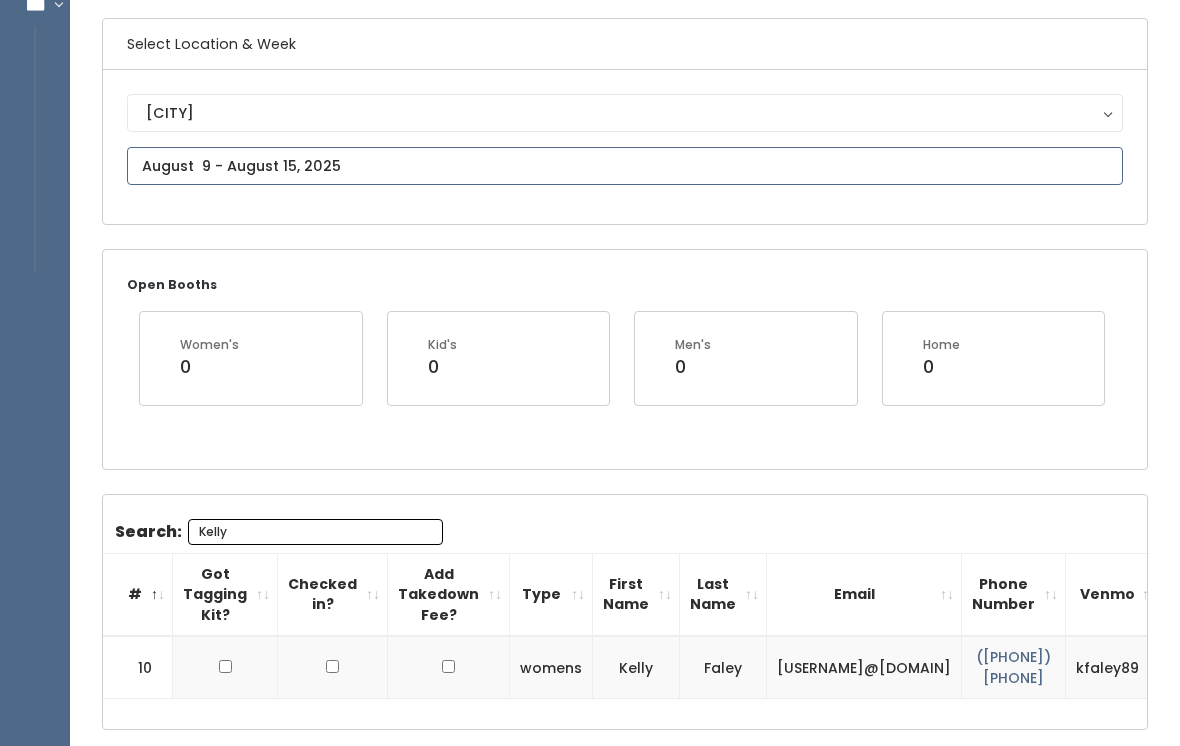 click at bounding box center [625, 166] 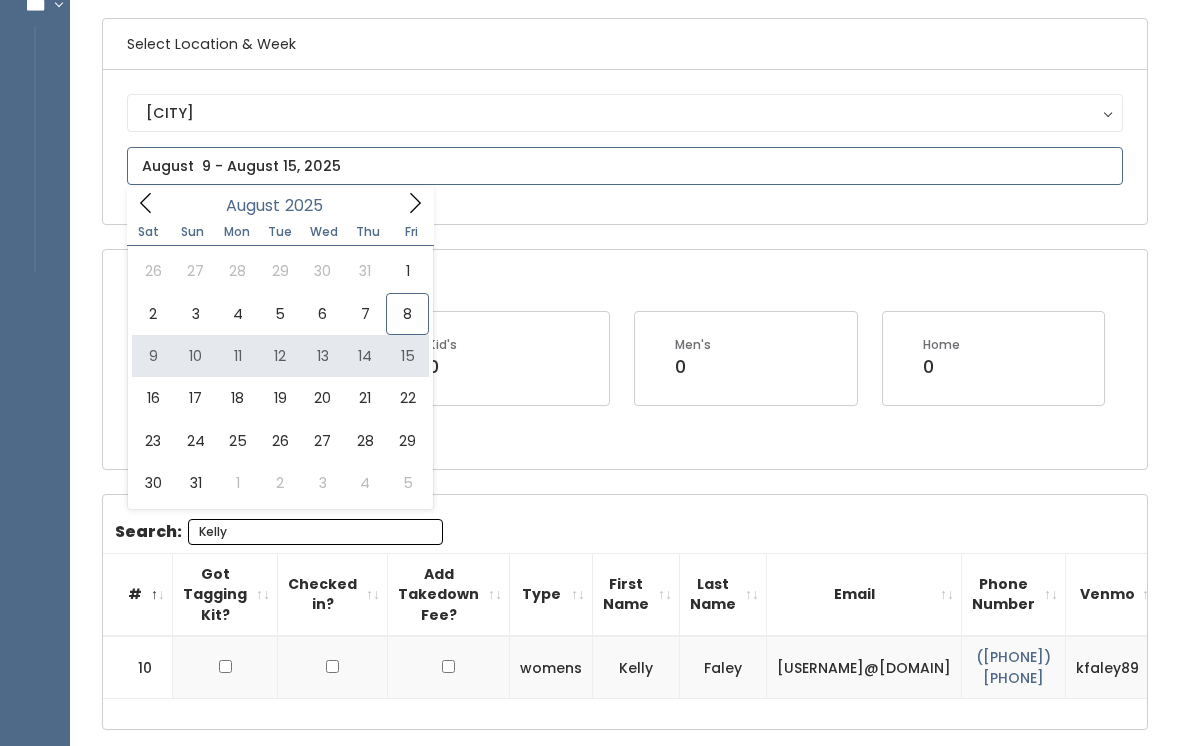 type on "August 9 to August 15" 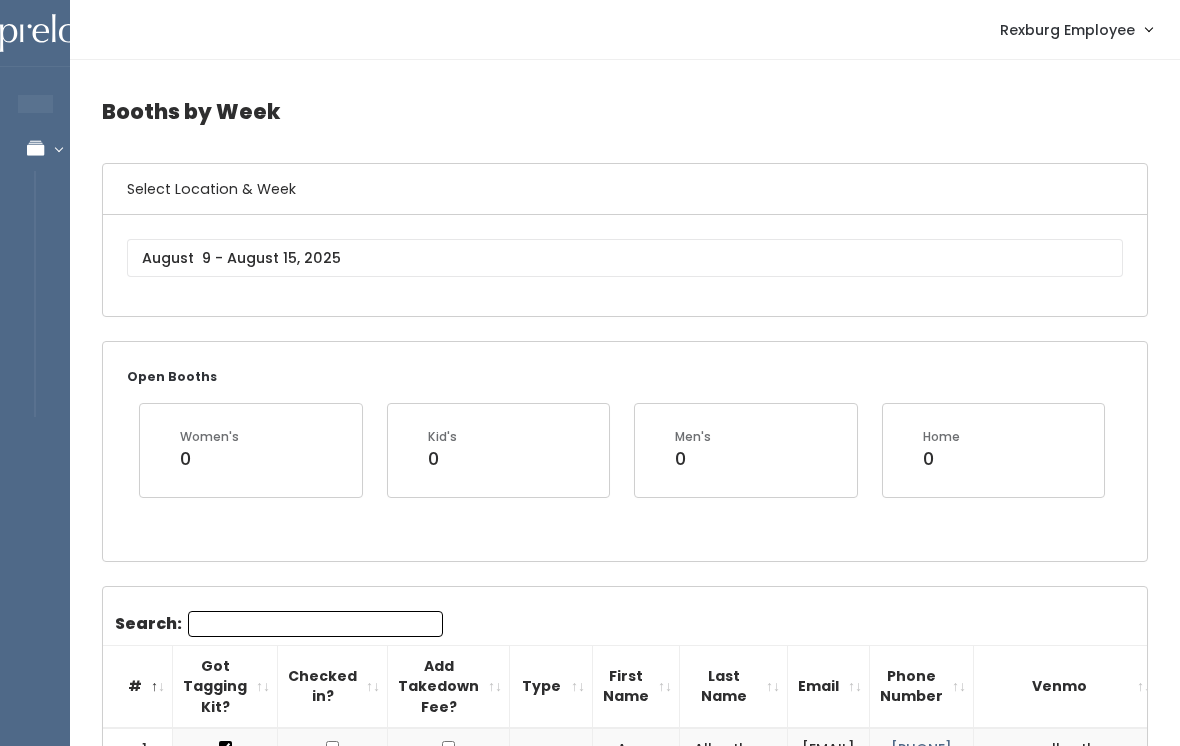 scroll, scrollTop: 0, scrollLeft: 0, axis: both 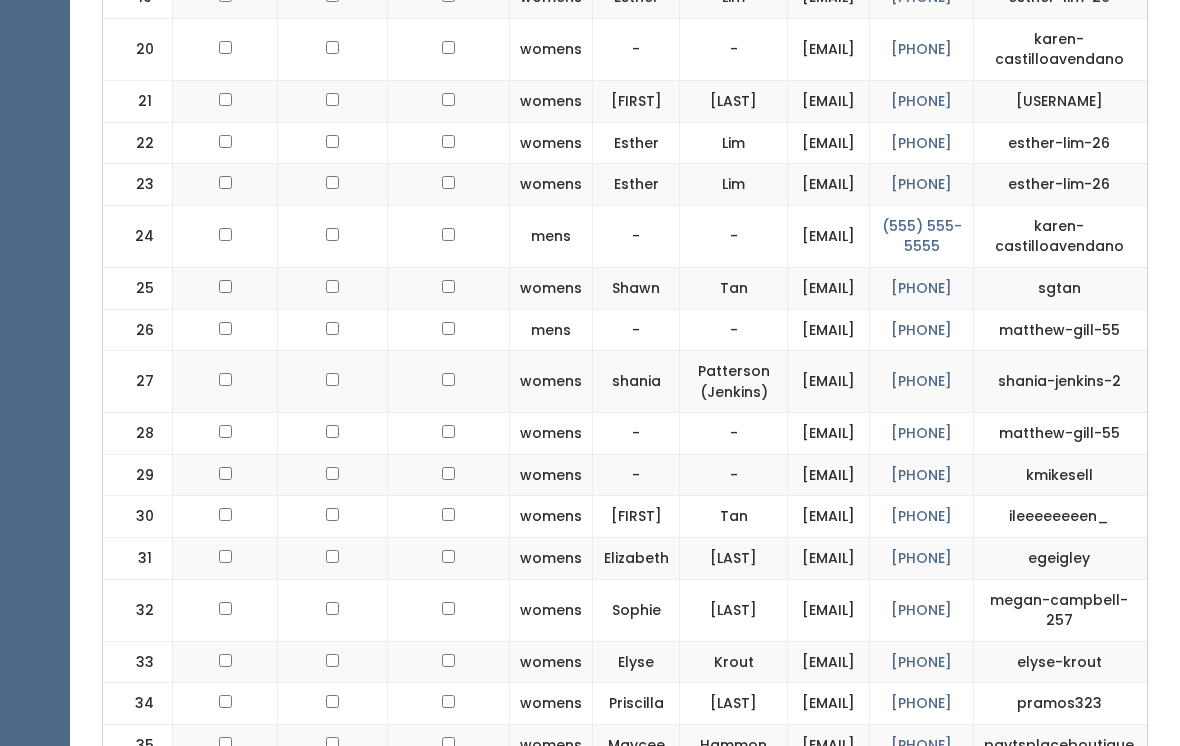 click at bounding box center (225, -732) 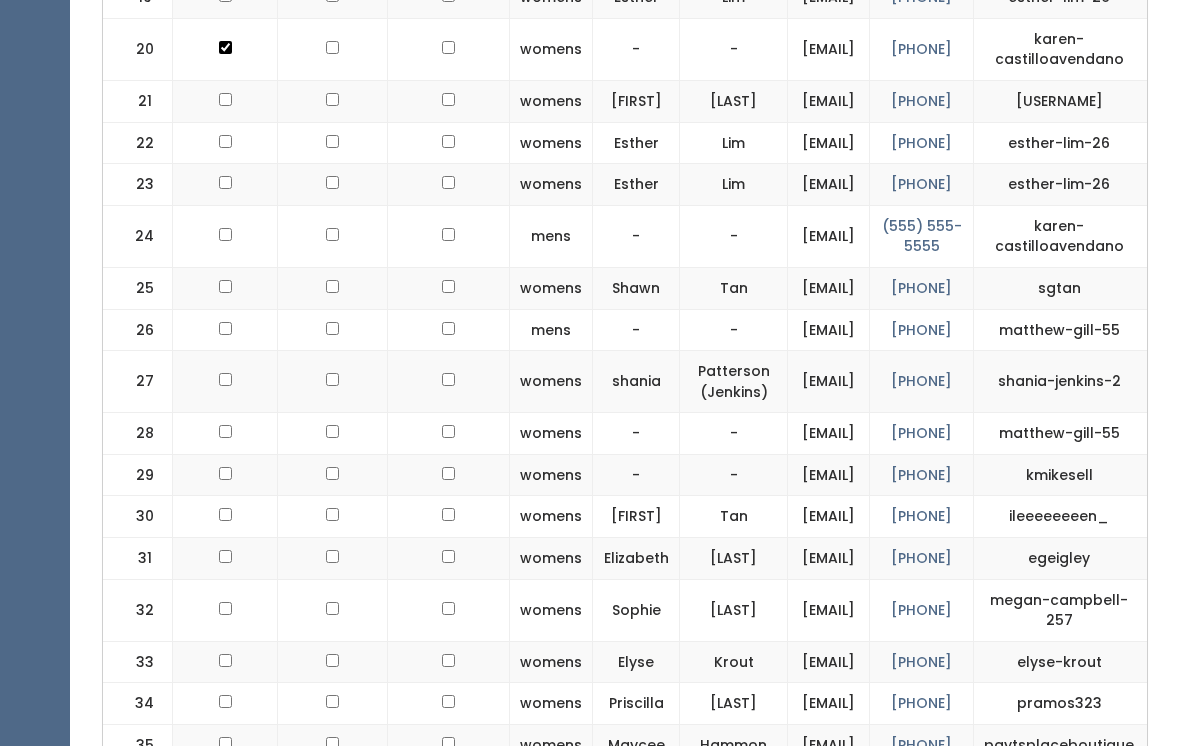 click at bounding box center (225, -732) 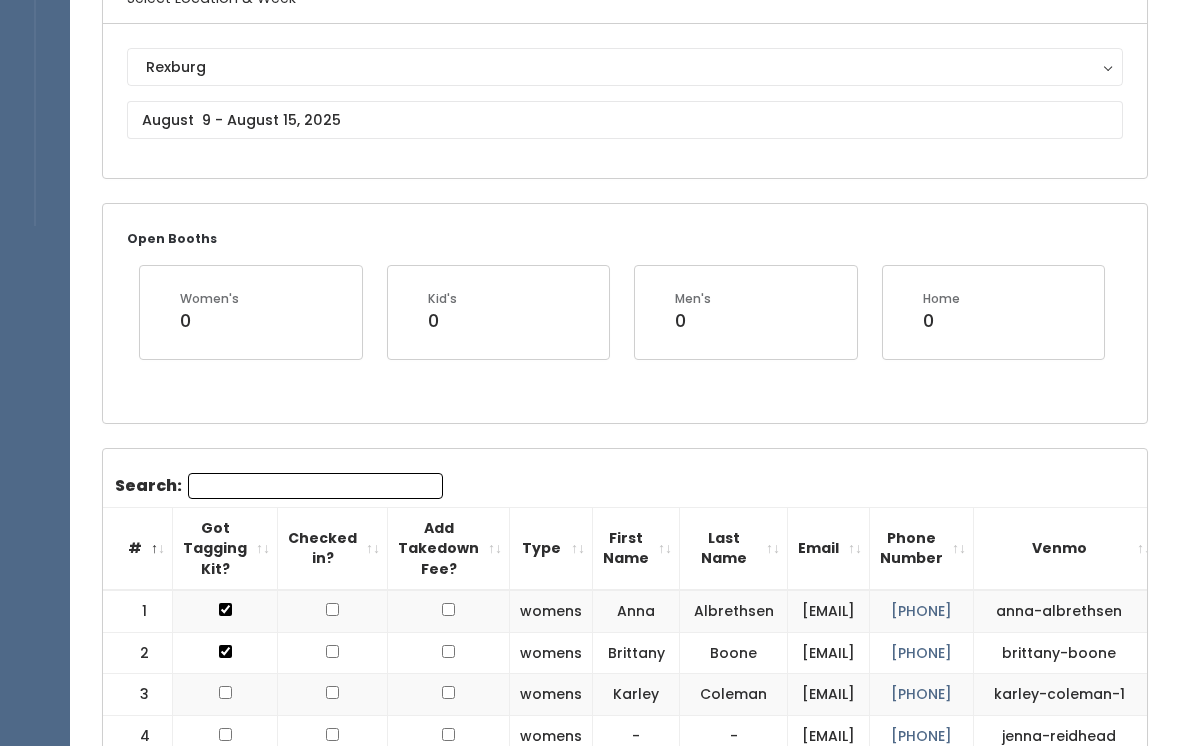 scroll, scrollTop: 0, scrollLeft: 0, axis: both 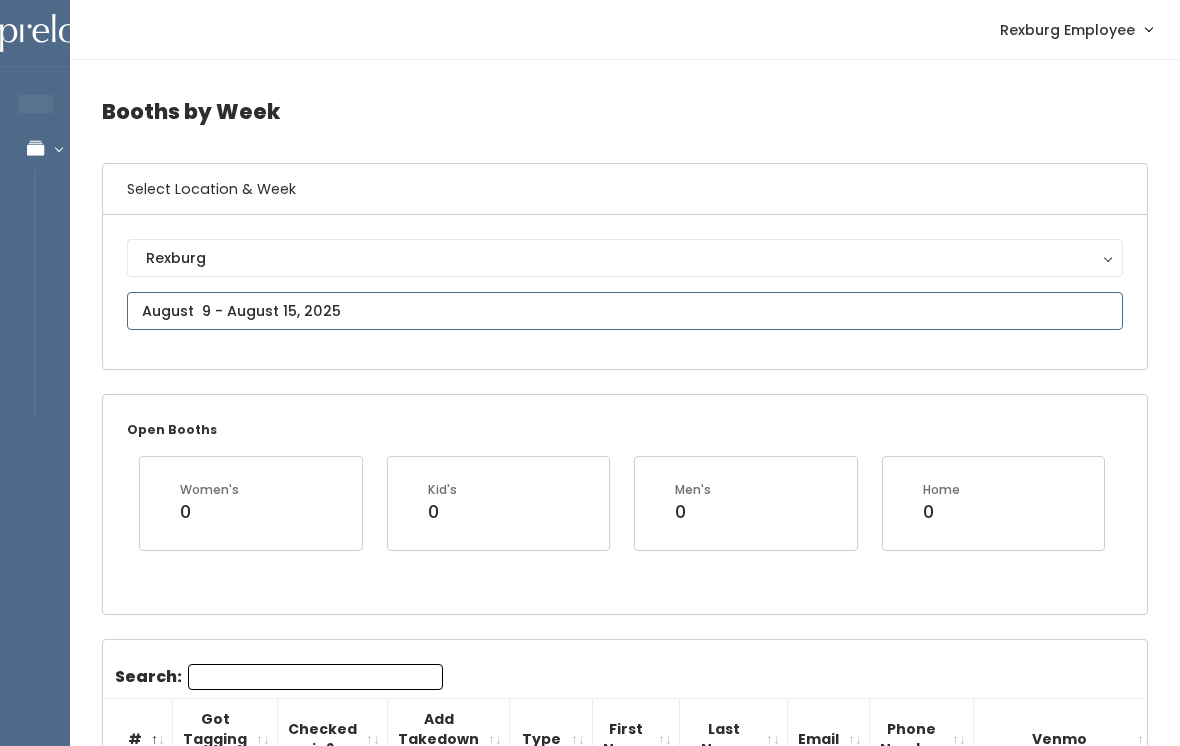 click on "EMPLOYEES
Manage Bookings
Booths by Week
All Bookings
Bookings with Booths
Booth Discounts
Seller Check-in
Rexburg Employee
Admin Home
My bookings
Account settings" at bounding box center (590, 1713) 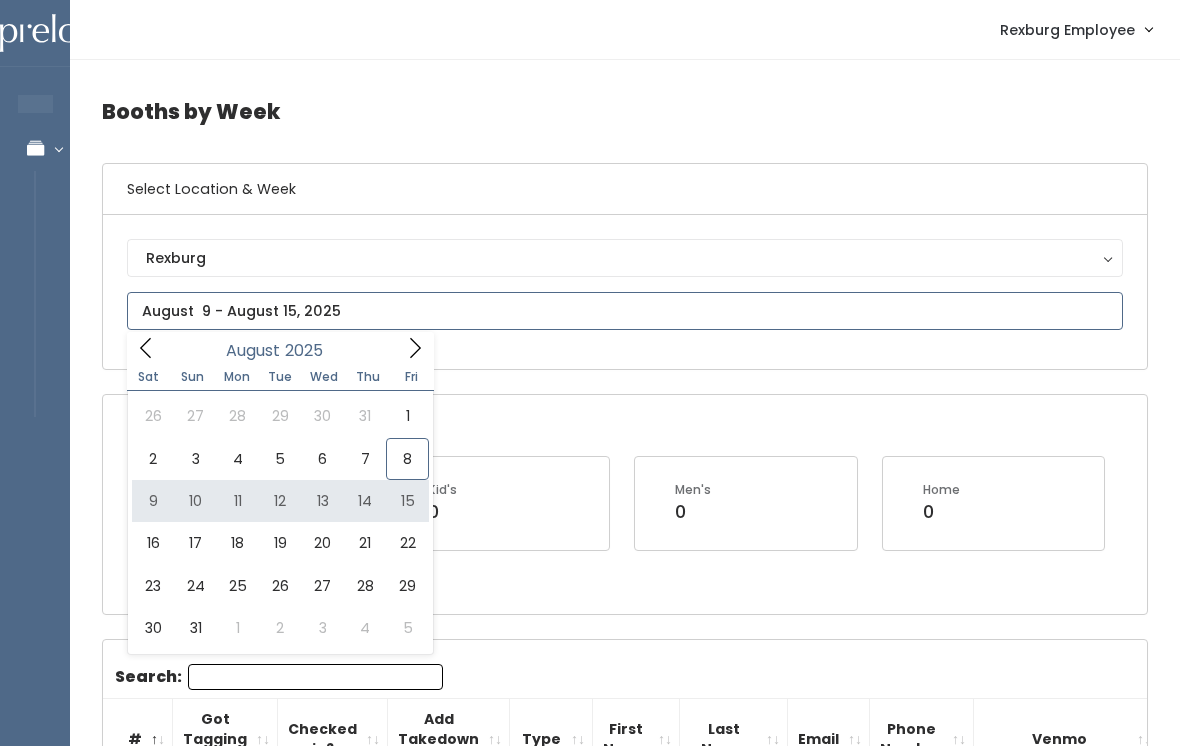 type on "August 9 to August 15" 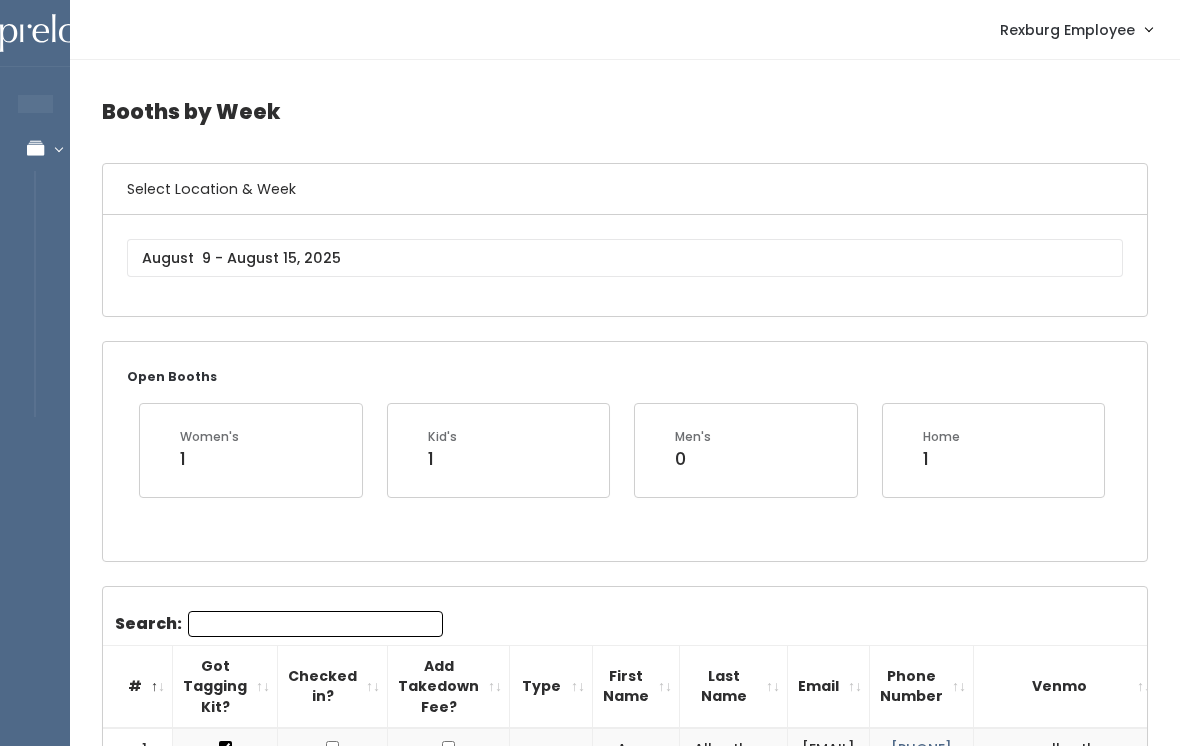 scroll, scrollTop: 0, scrollLeft: 0, axis: both 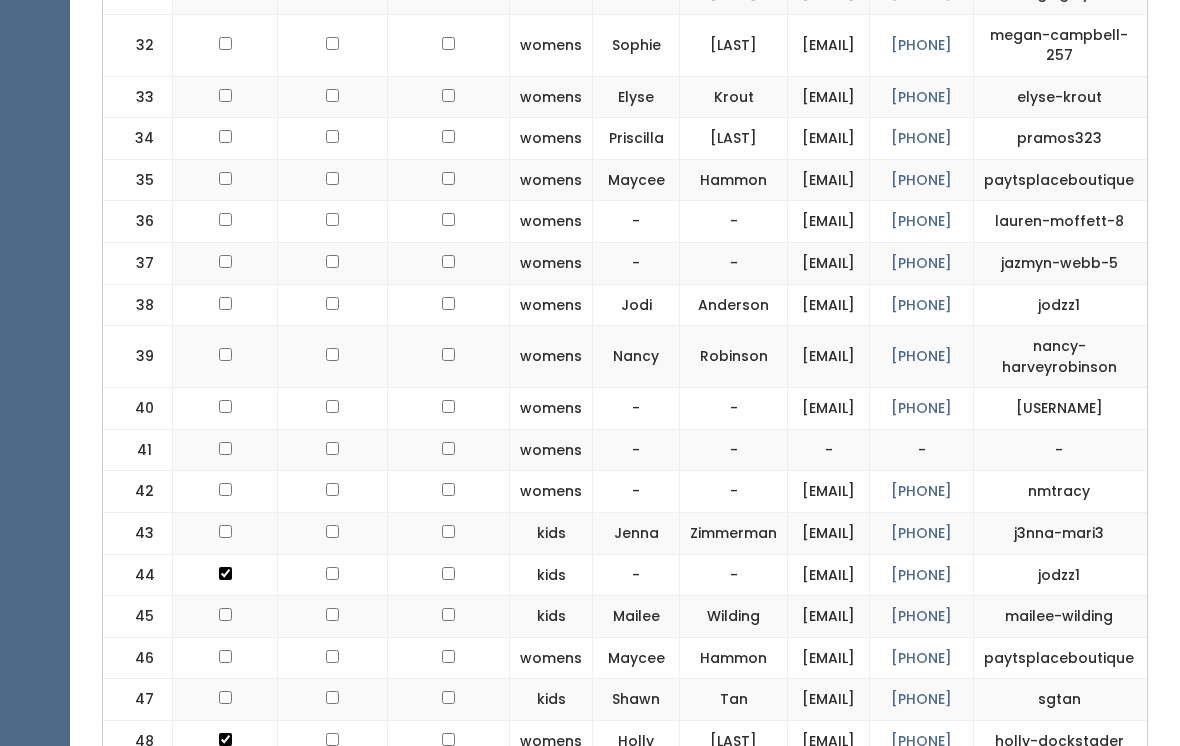 click at bounding box center (225, -1338) 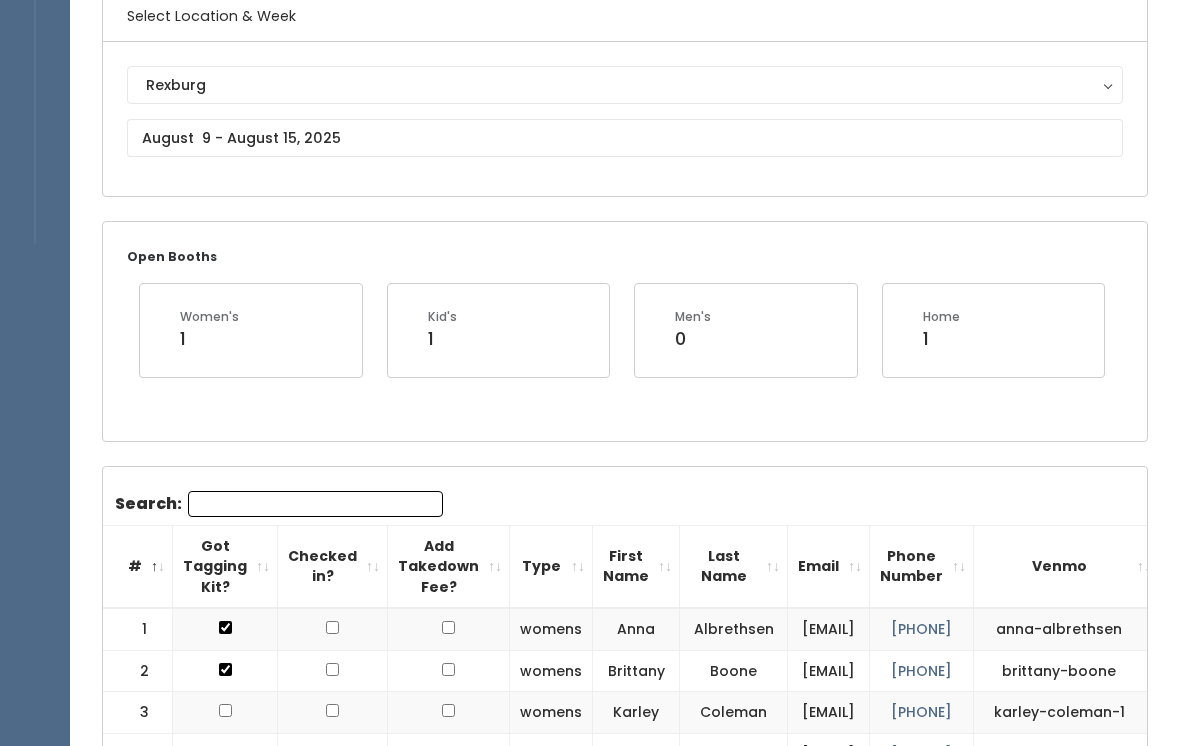 scroll, scrollTop: 0, scrollLeft: 0, axis: both 